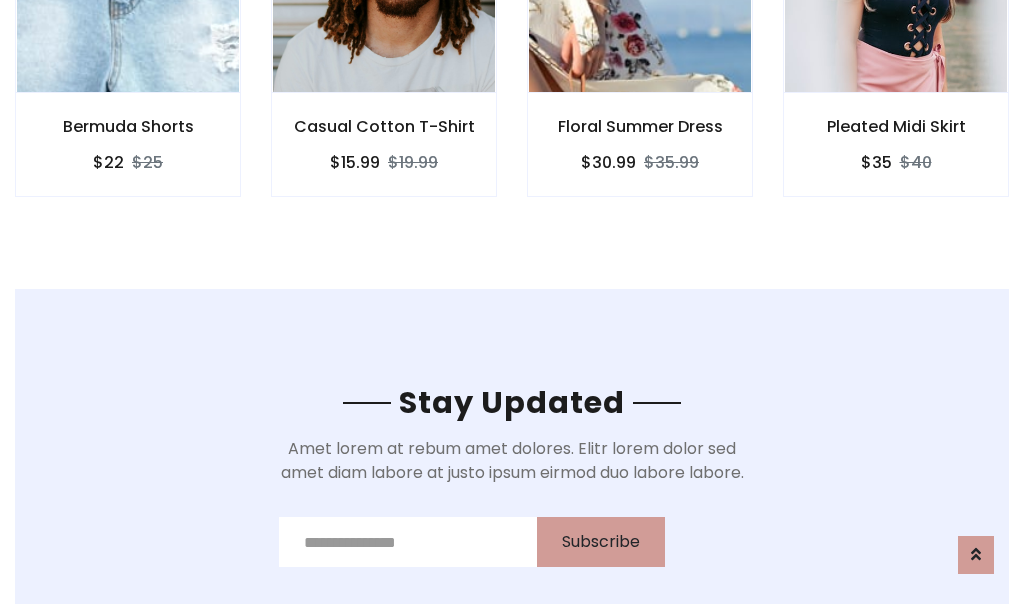 scroll, scrollTop: 3012, scrollLeft: 0, axis: vertical 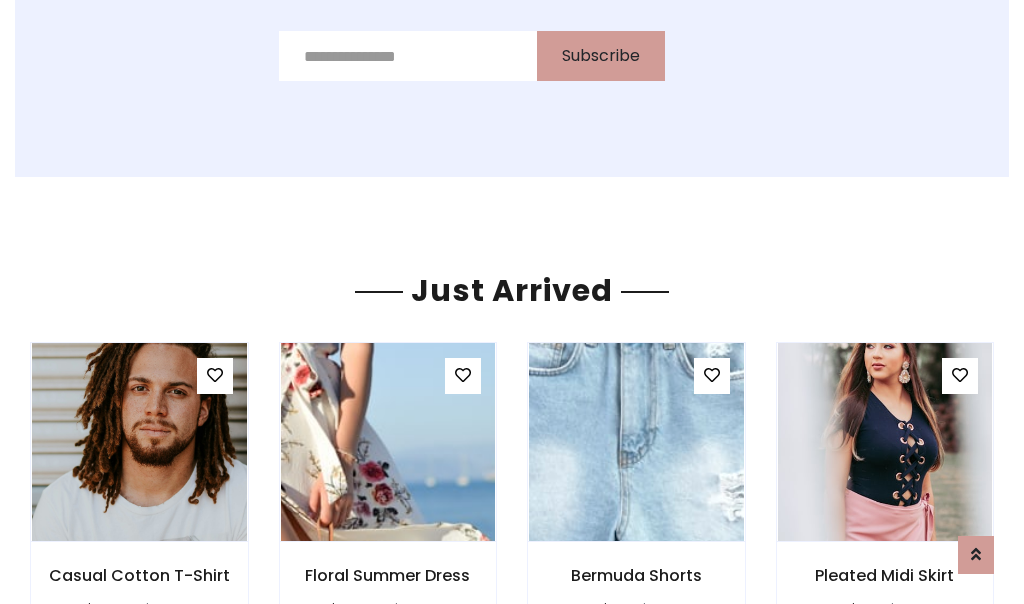 click on "Floral Summer Dress
$30.99
$35.99" at bounding box center (640, -428) 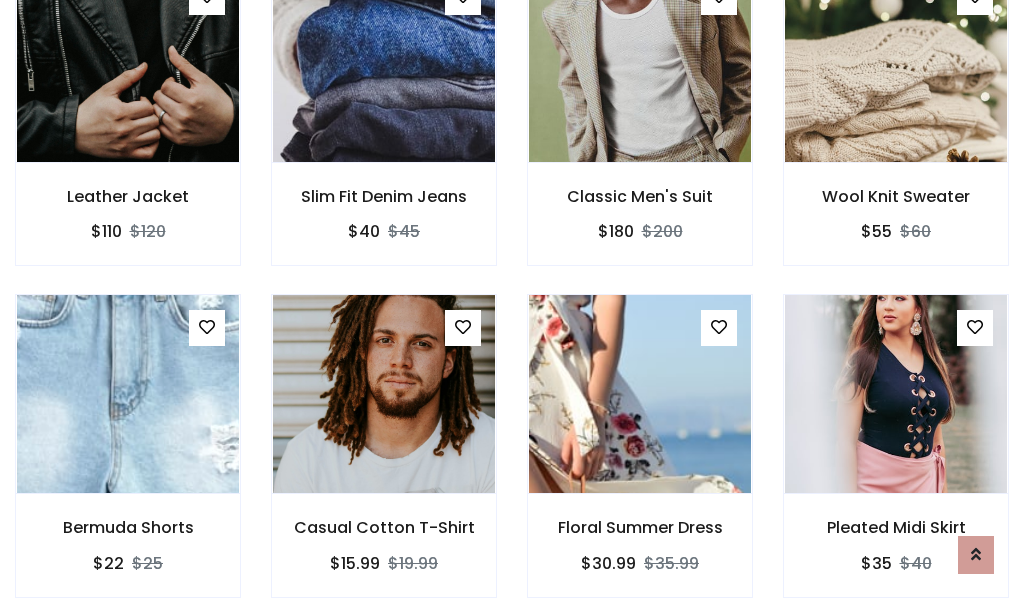 click on "Floral Summer Dress
$30.99
$35.99" at bounding box center (640, 459) 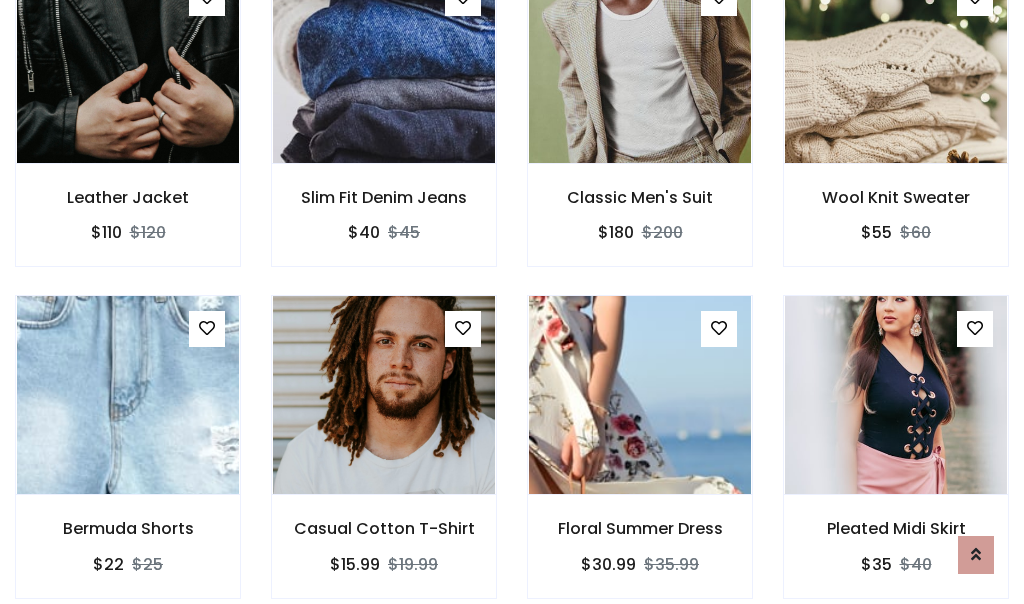 click on "Floral Summer Dress
$30.99
$35.99" at bounding box center [640, 460] 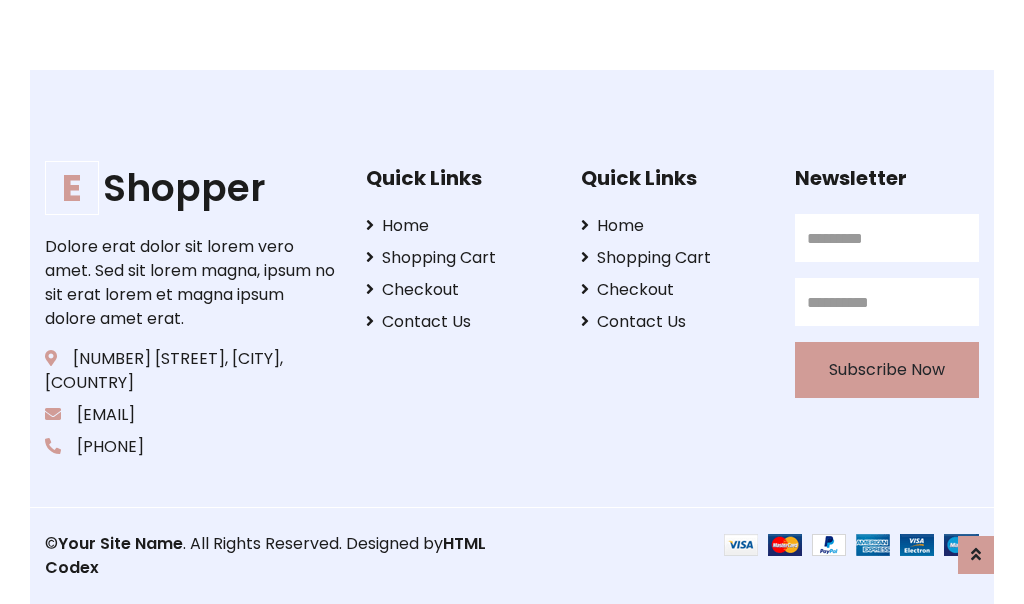 scroll, scrollTop: 3807, scrollLeft: 0, axis: vertical 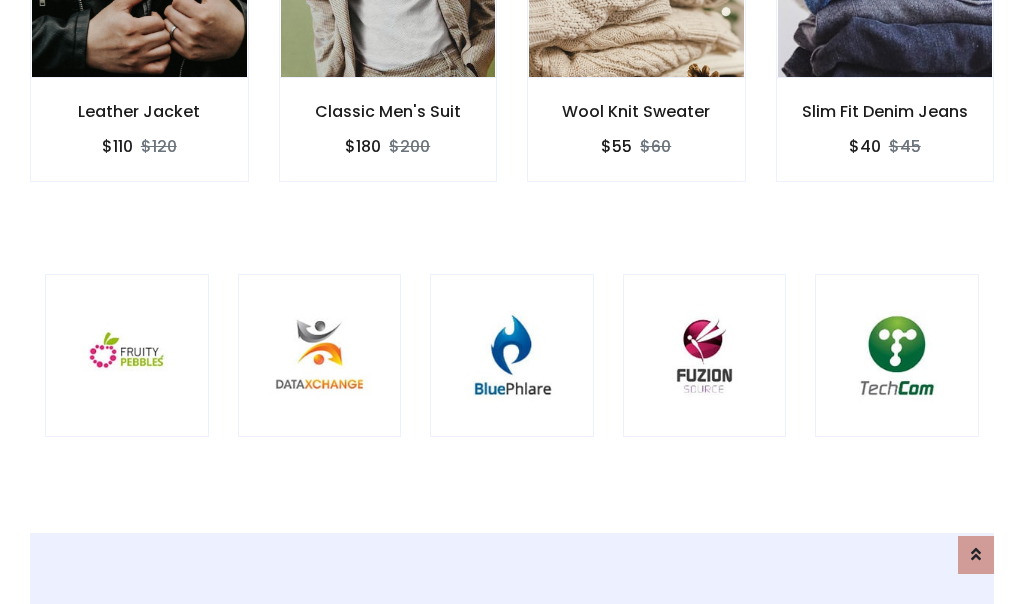 click at bounding box center [512, 356] 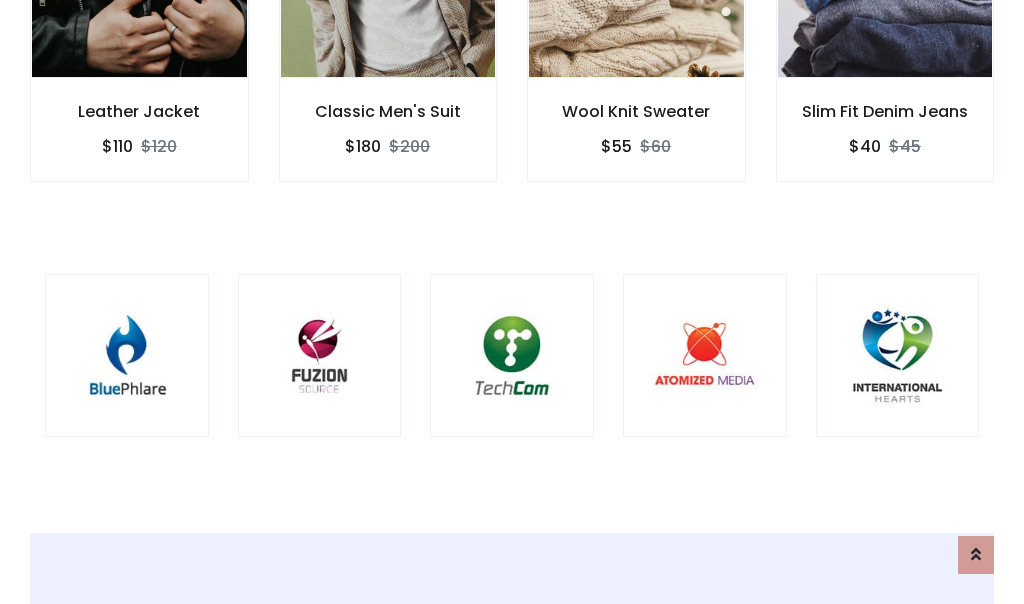 click at bounding box center (512, 356) 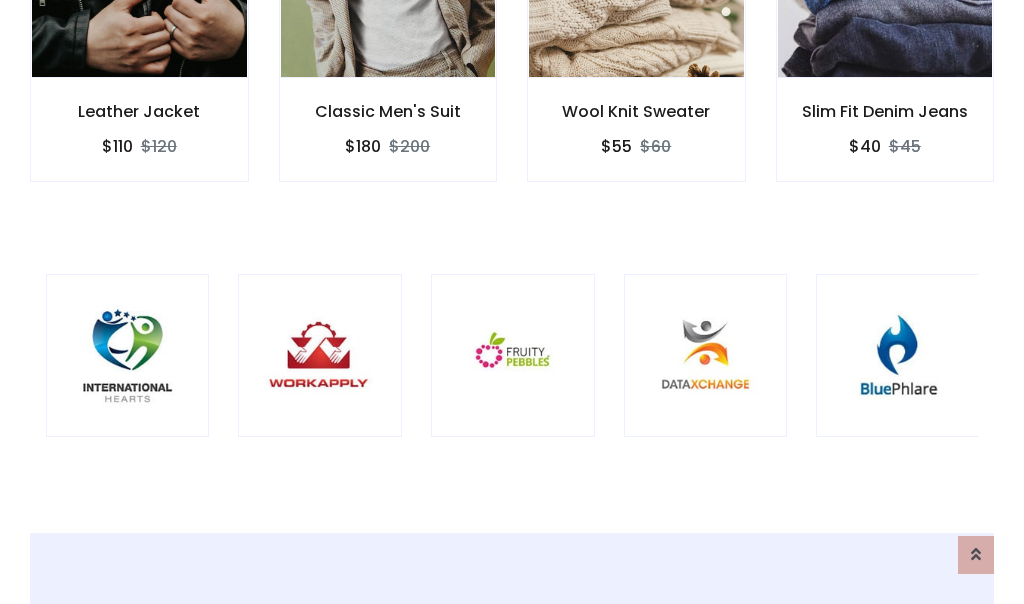 scroll, scrollTop: 0, scrollLeft: 0, axis: both 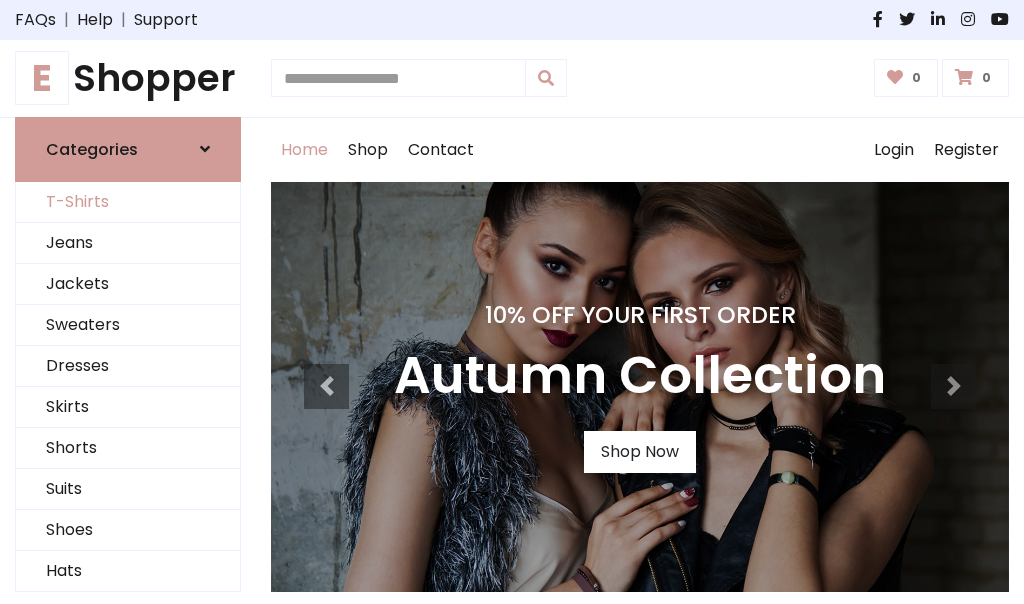 click on "T-Shirts" at bounding box center (128, 202) 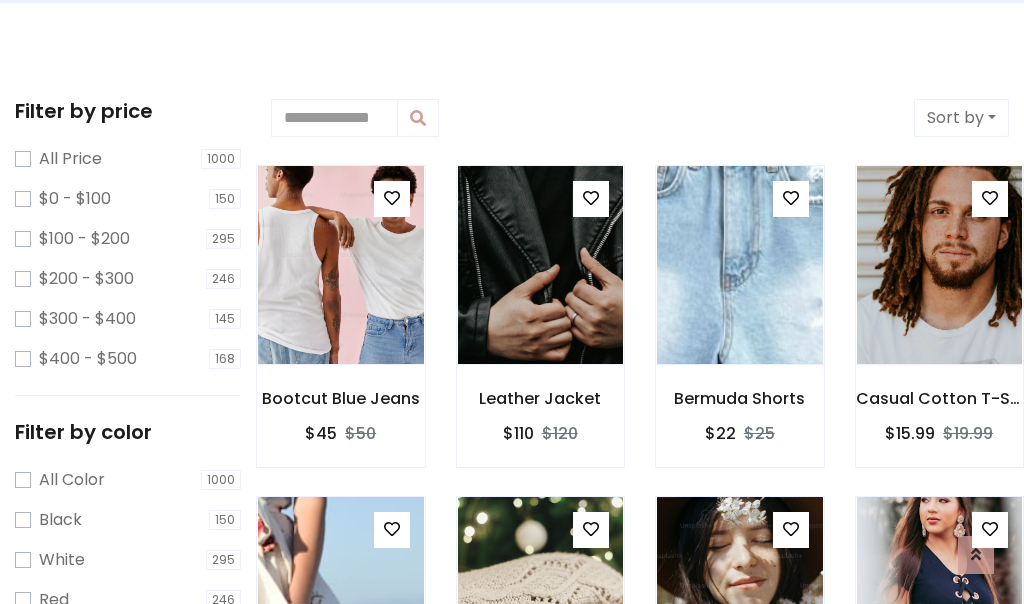 scroll, scrollTop: 0, scrollLeft: 0, axis: both 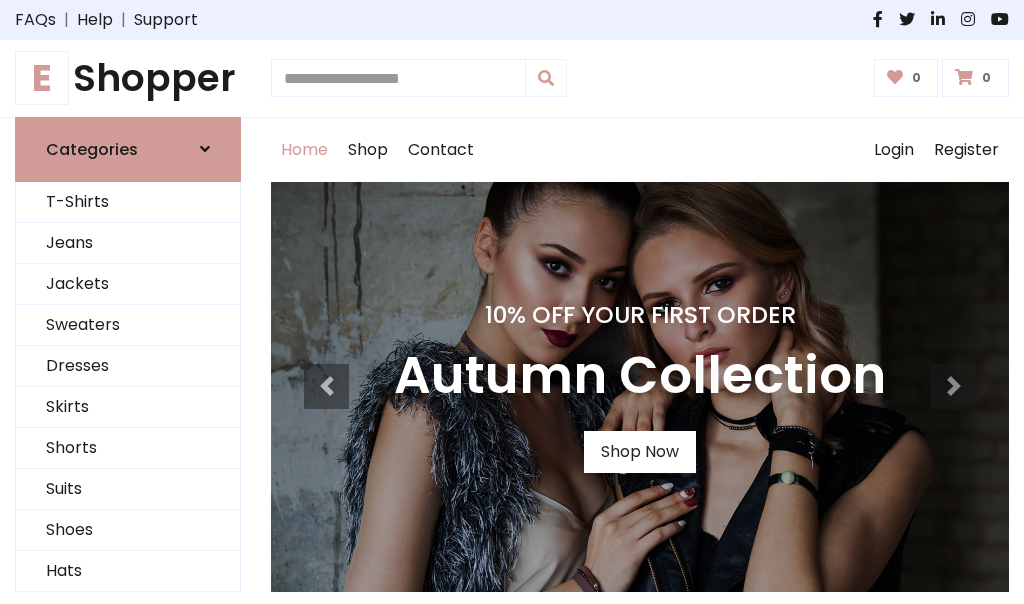 click on "E Shopper" at bounding box center (128, 78) 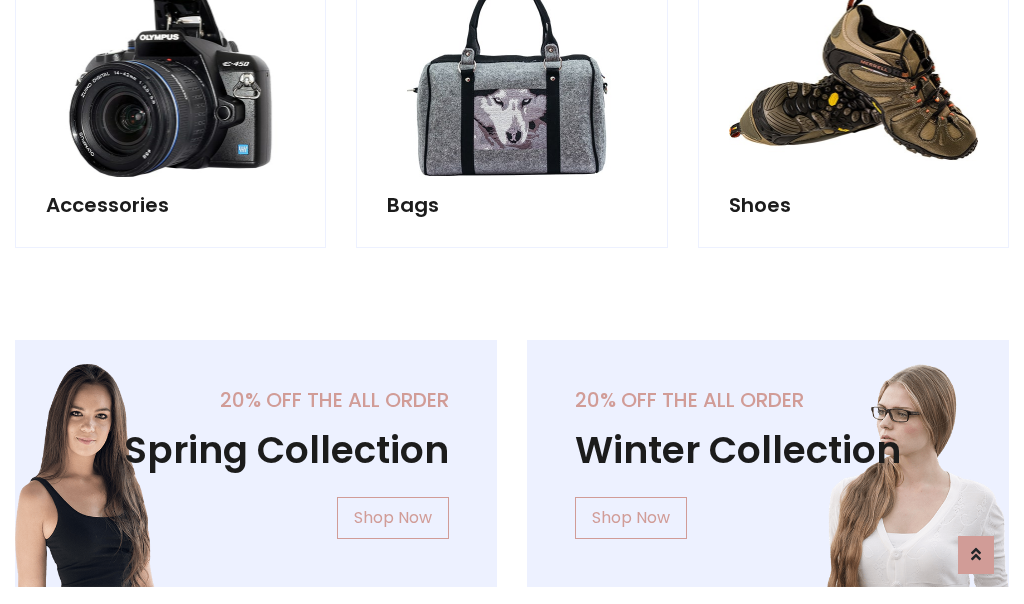 scroll, scrollTop: 1943, scrollLeft: 0, axis: vertical 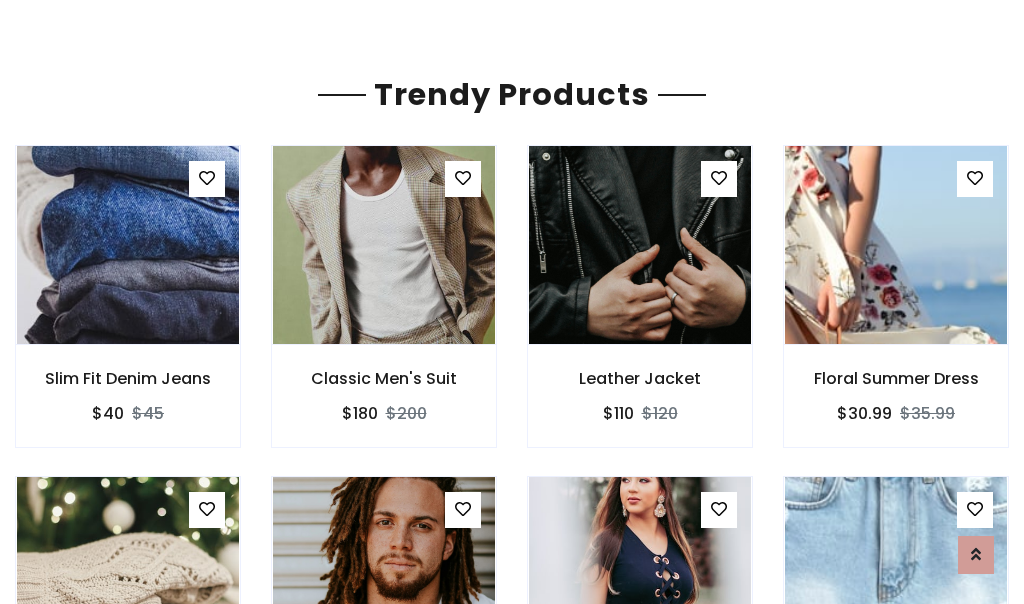 click on "Shop" at bounding box center (368, -1793) 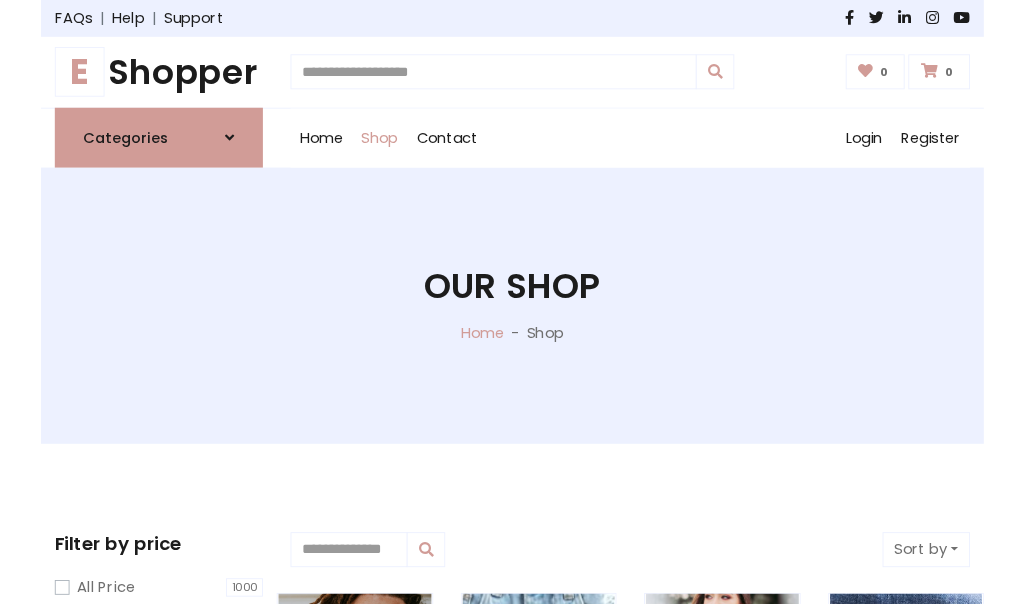 scroll, scrollTop: 0, scrollLeft: 0, axis: both 